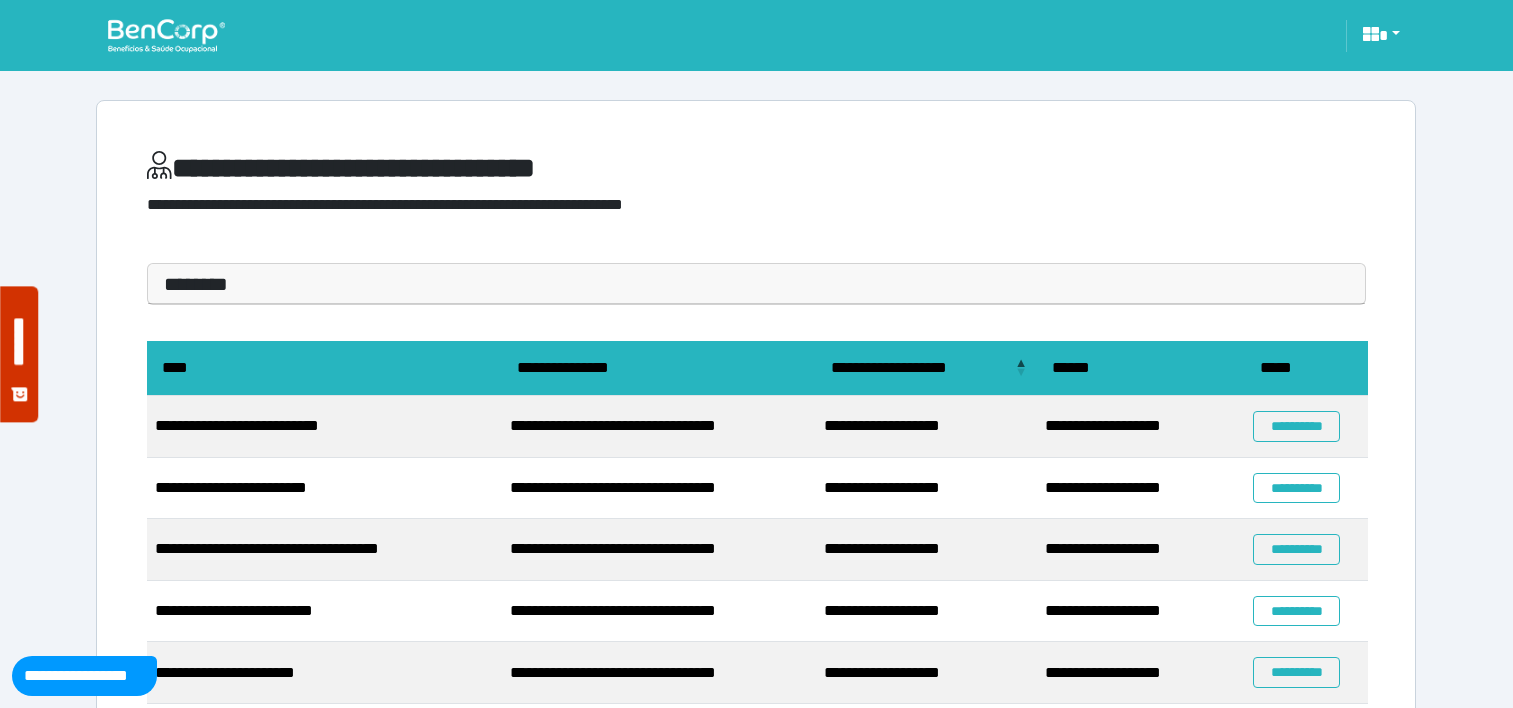 scroll, scrollTop: 0, scrollLeft: 0, axis: both 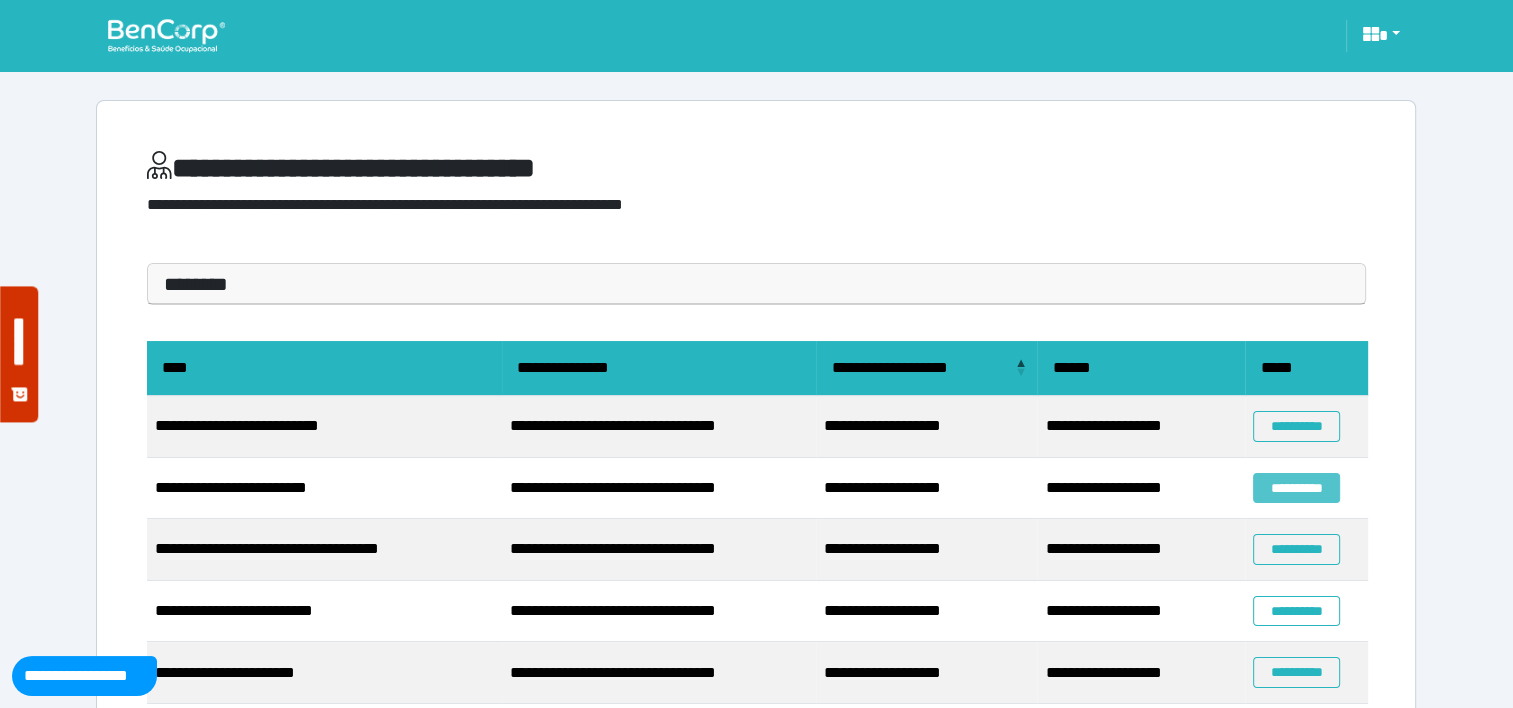 click on "**********" at bounding box center [1296, 488] 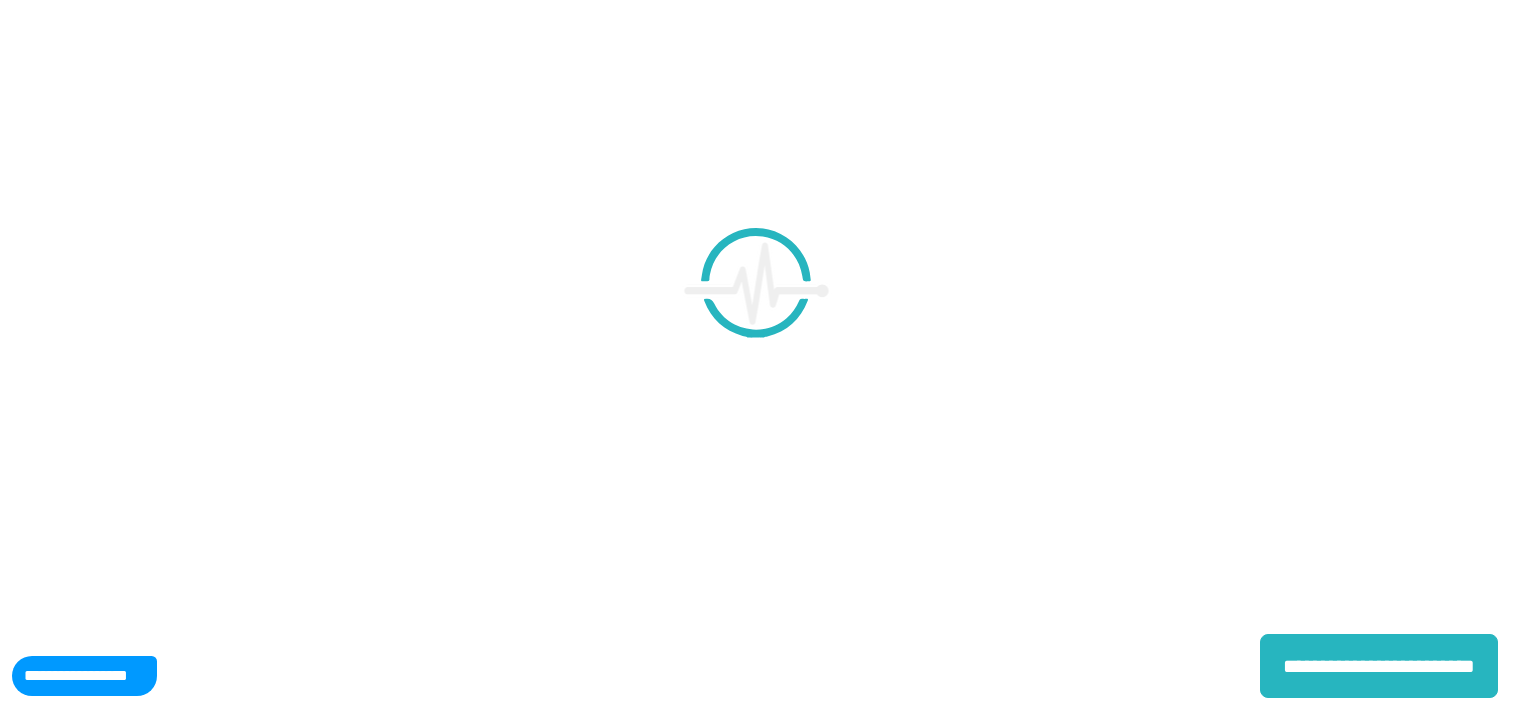 scroll, scrollTop: 0, scrollLeft: 0, axis: both 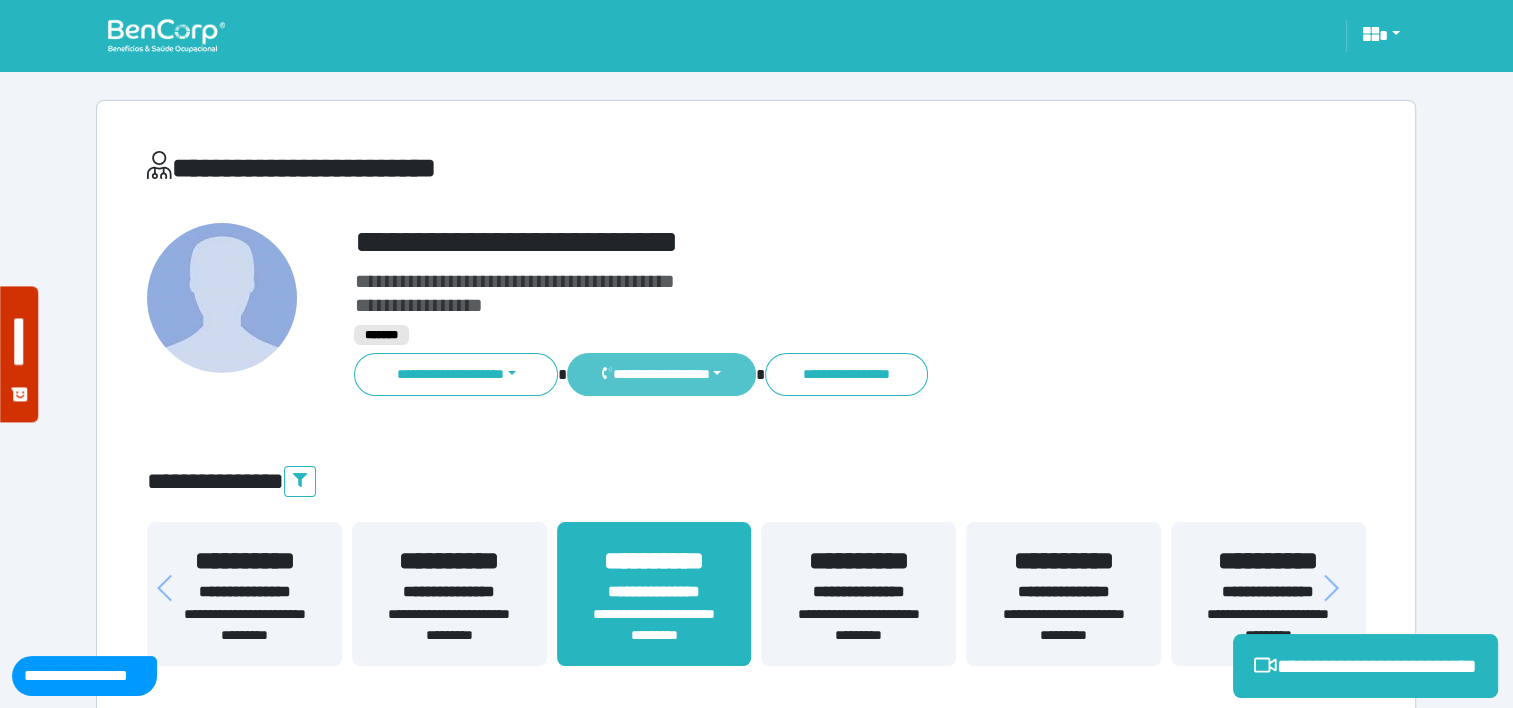 click on "**********" at bounding box center (661, 374) 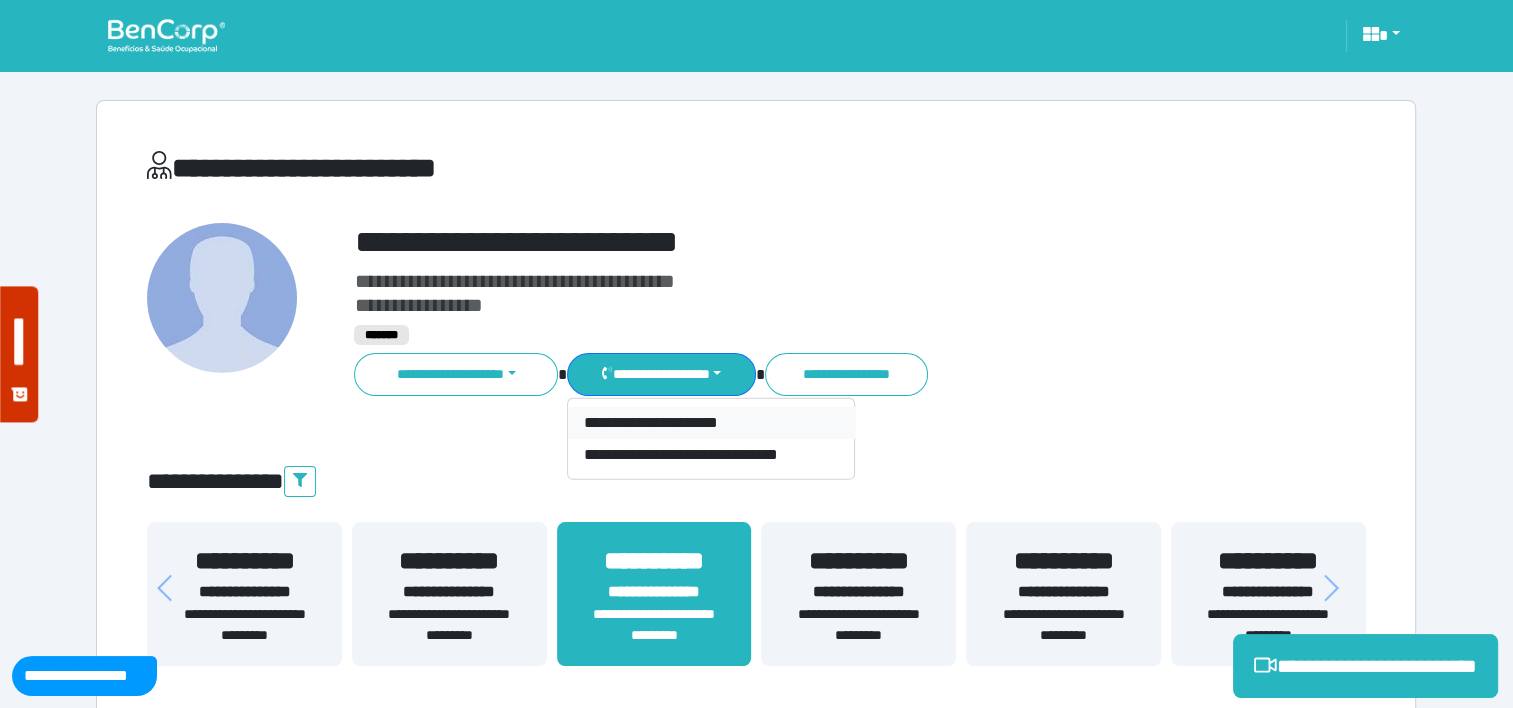 click on "**********" at bounding box center [711, 423] 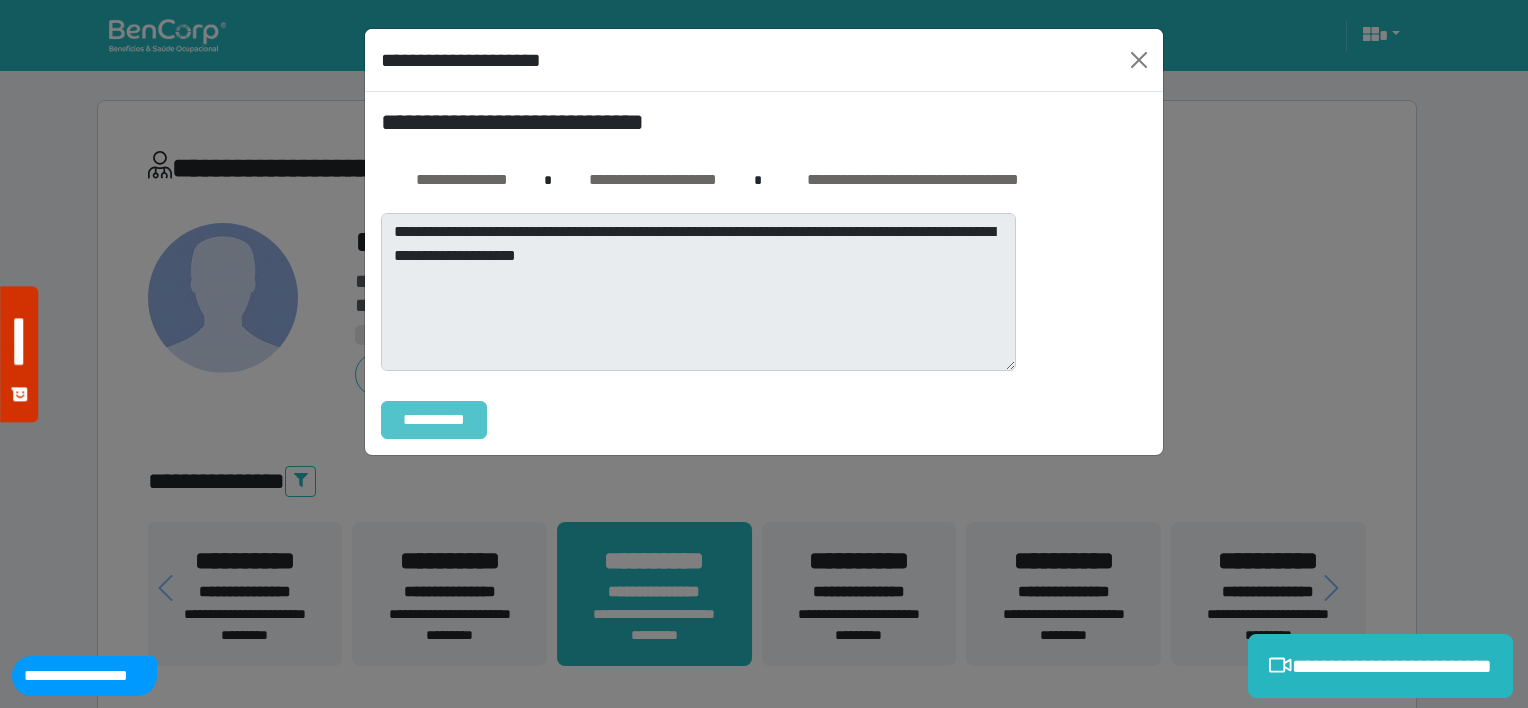 click on "**********" at bounding box center (434, 420) 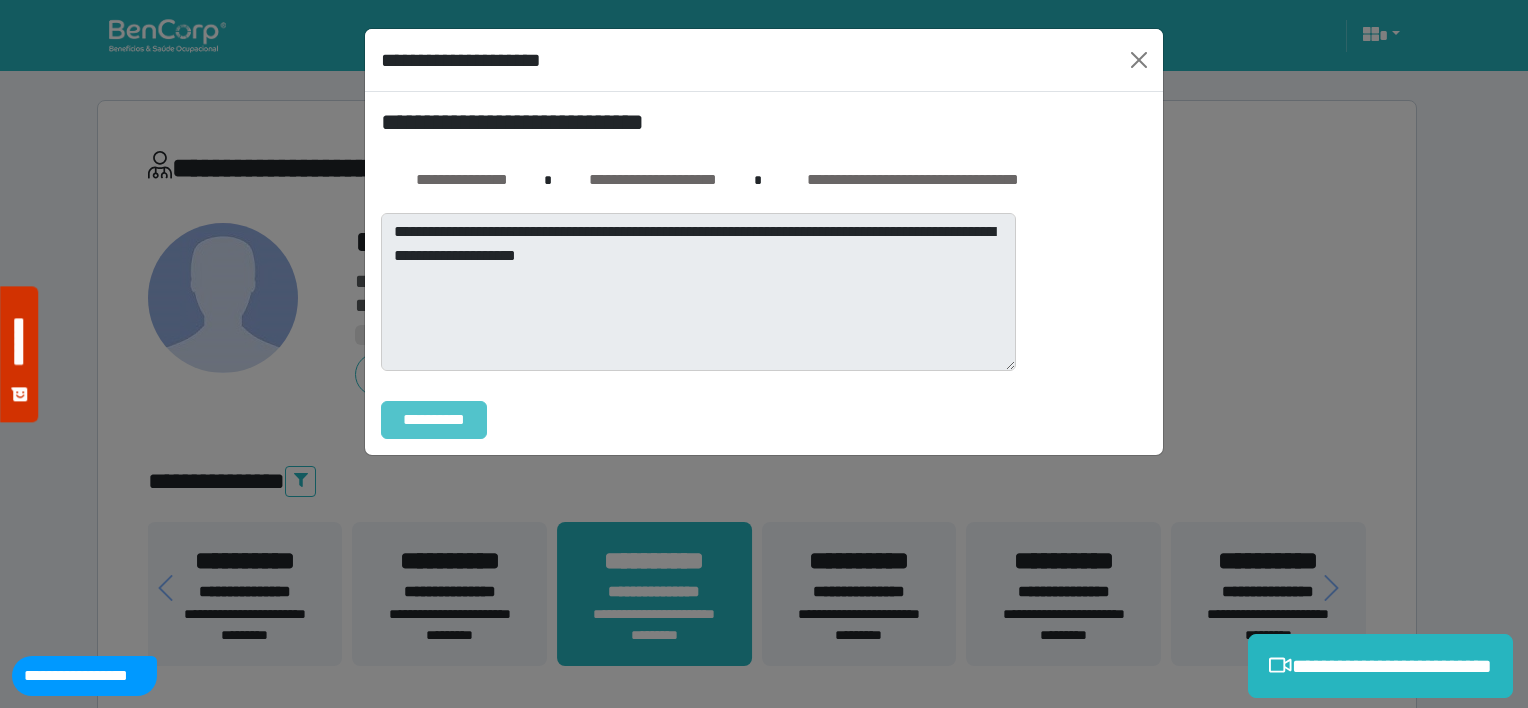 click on "**********" at bounding box center (434, 420) 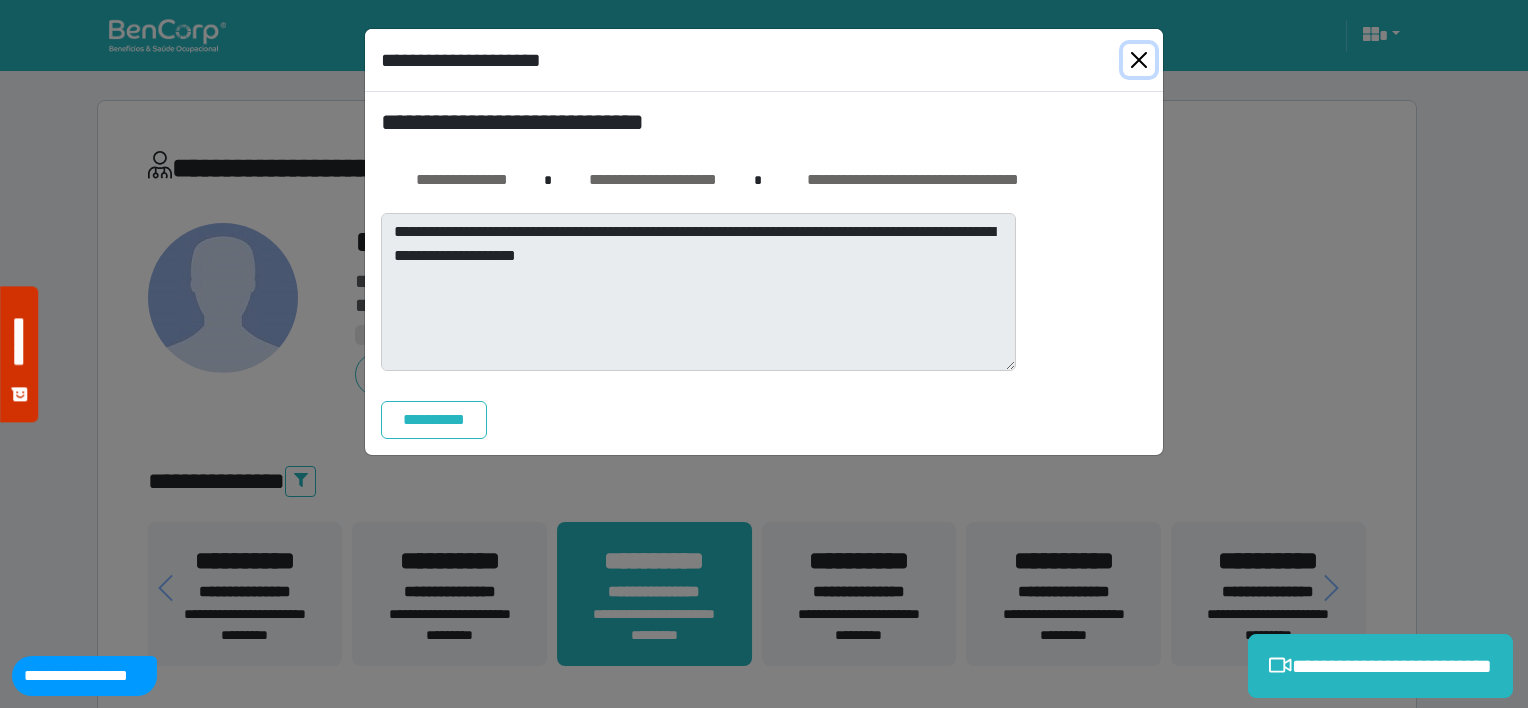 click at bounding box center (1139, 60) 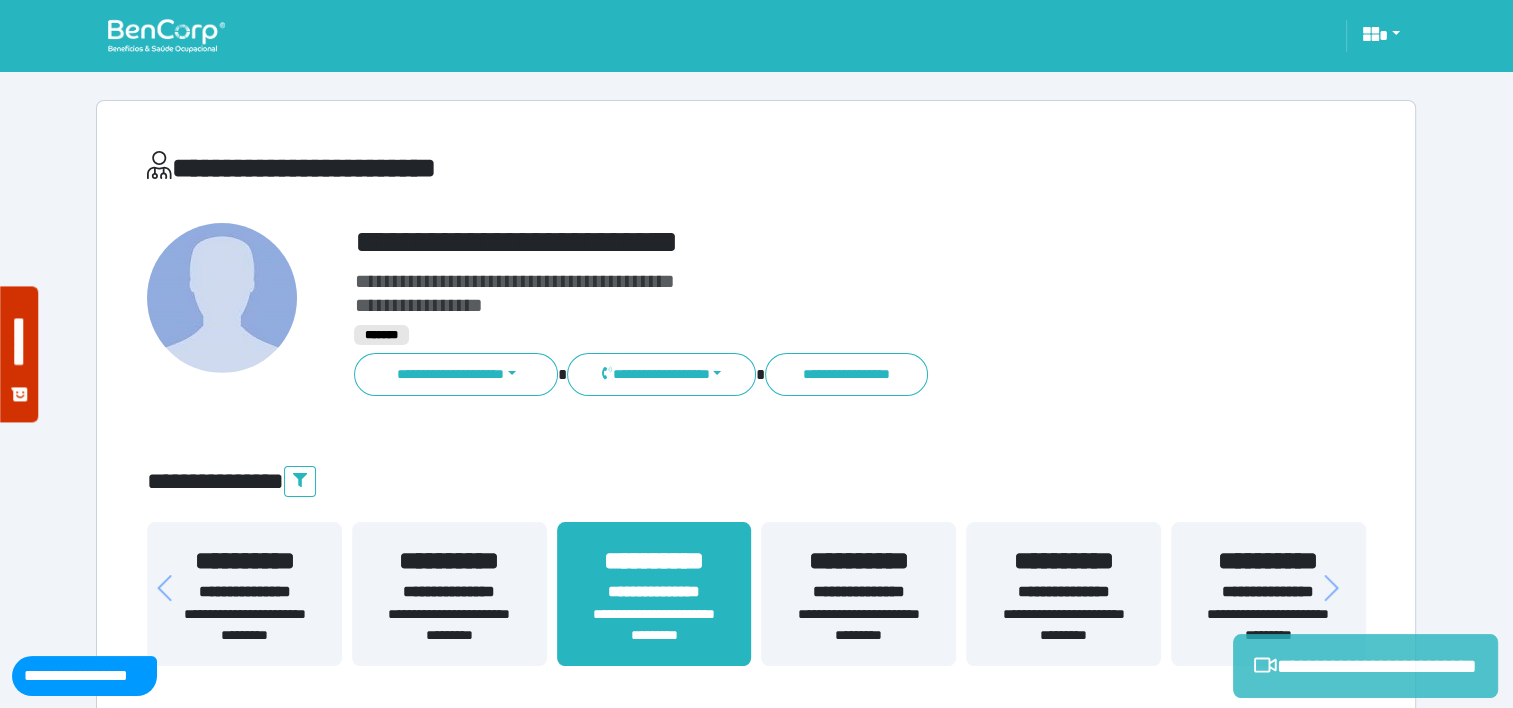 click on "**********" at bounding box center (1365, 666) 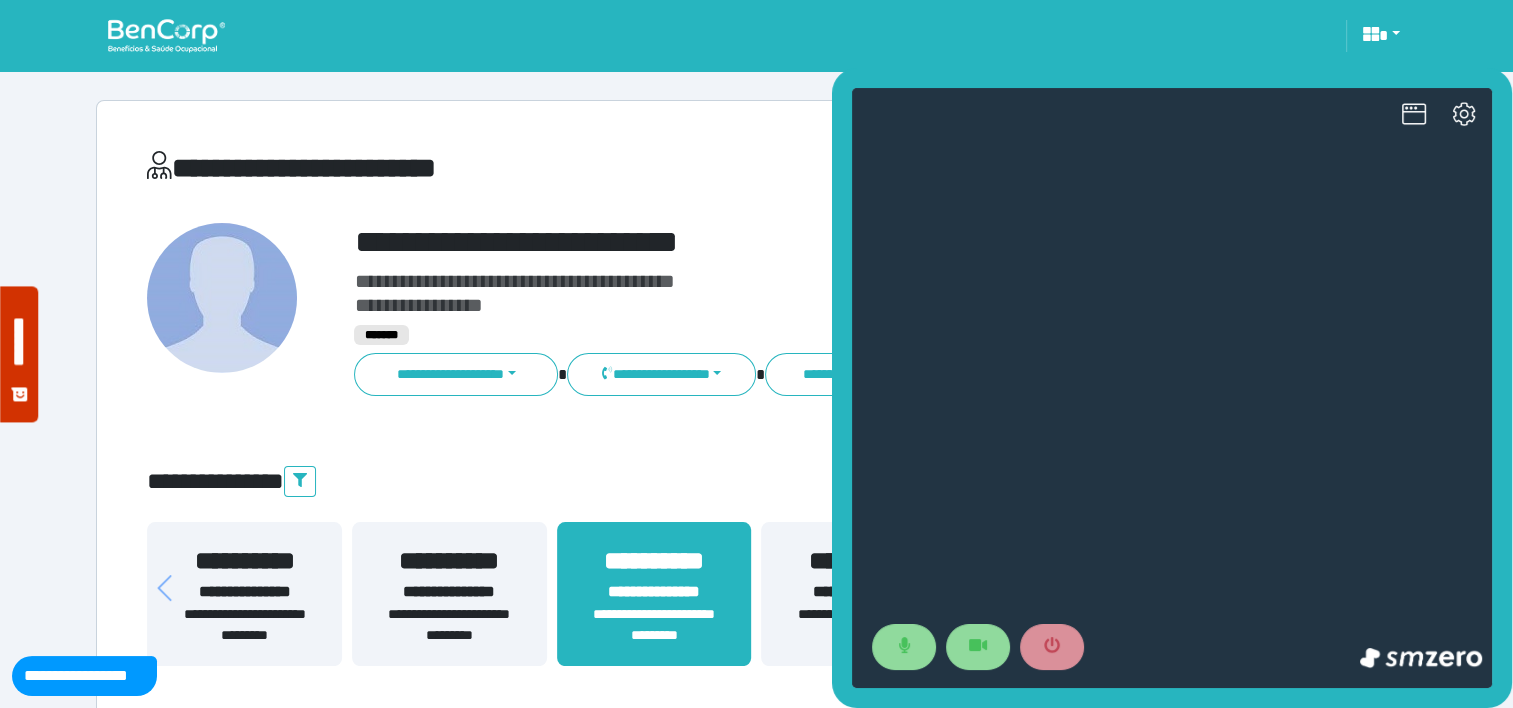 scroll, scrollTop: 0, scrollLeft: 0, axis: both 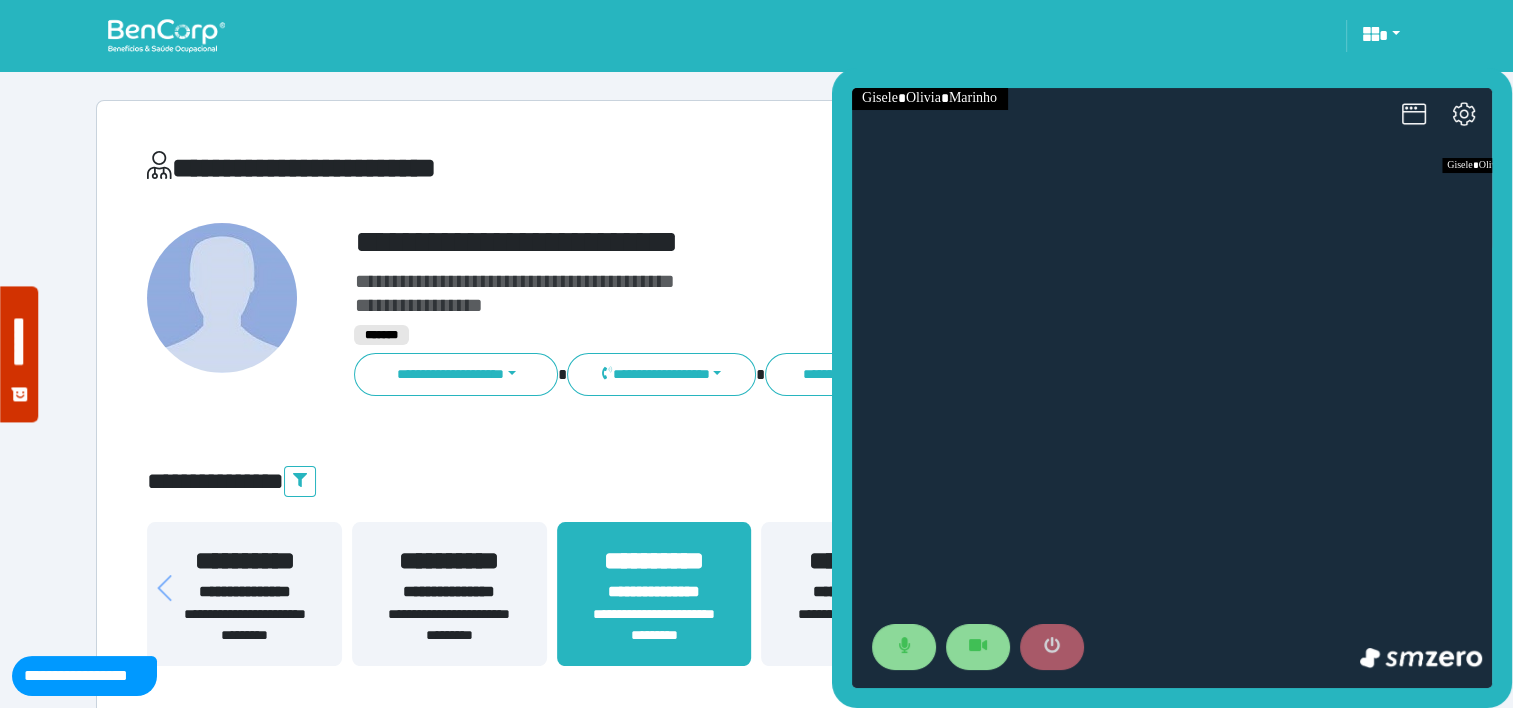 click 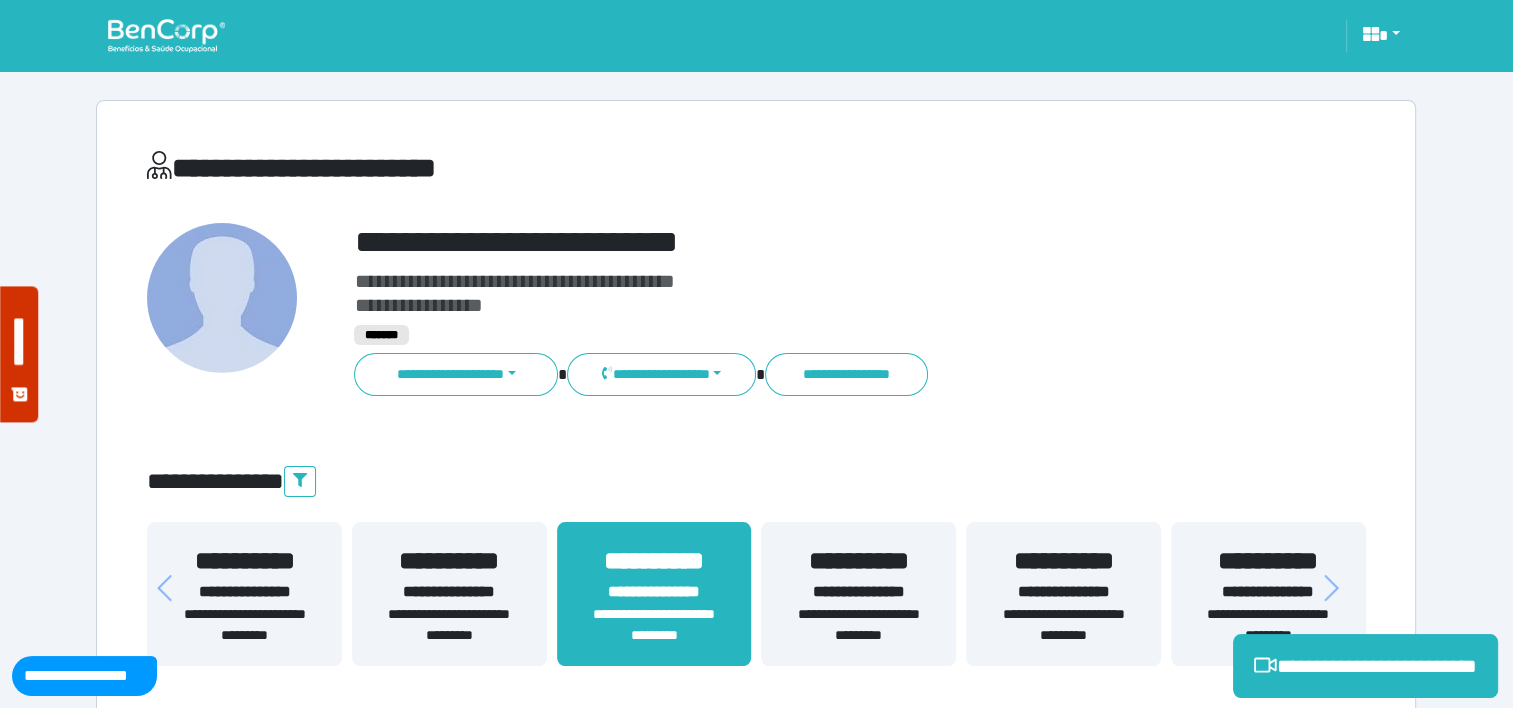 click at bounding box center [166, 35] 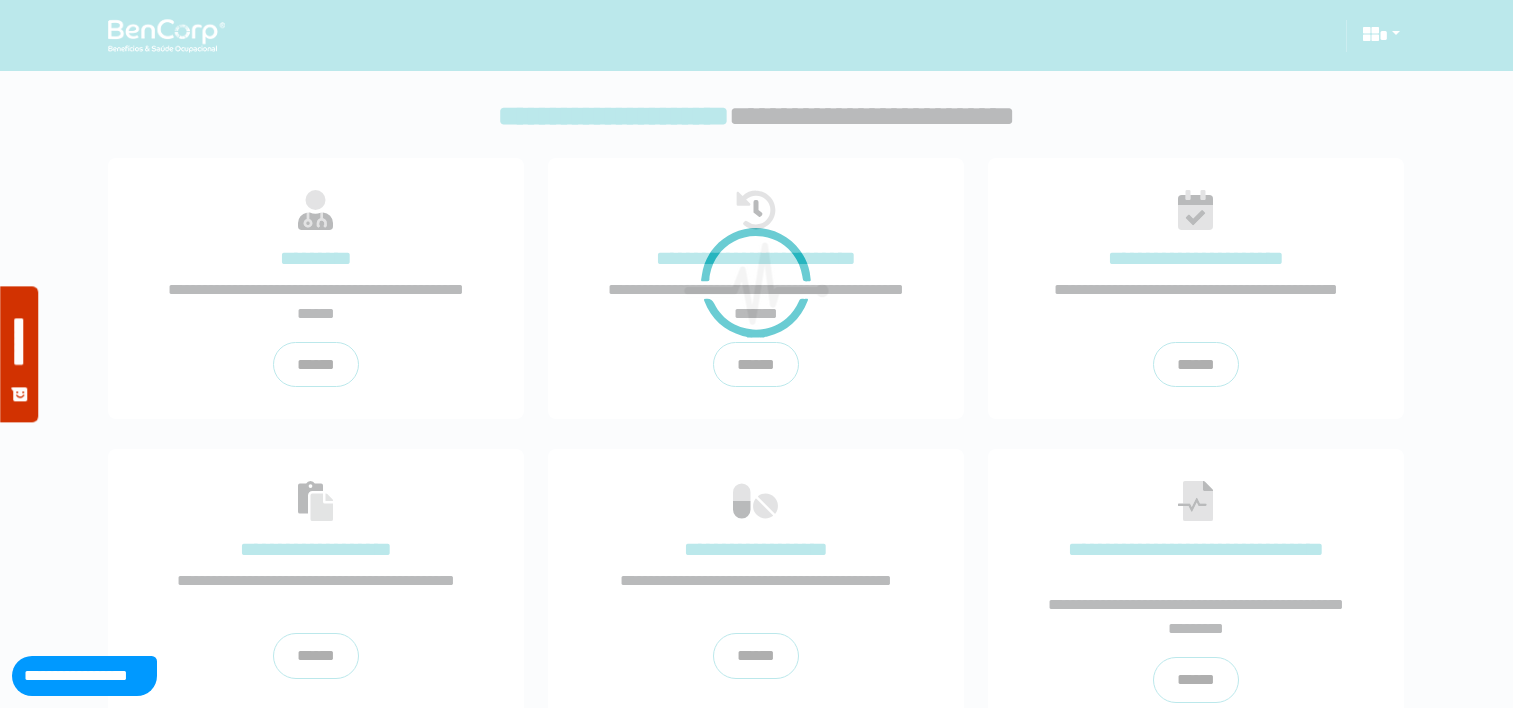 scroll, scrollTop: 0, scrollLeft: 0, axis: both 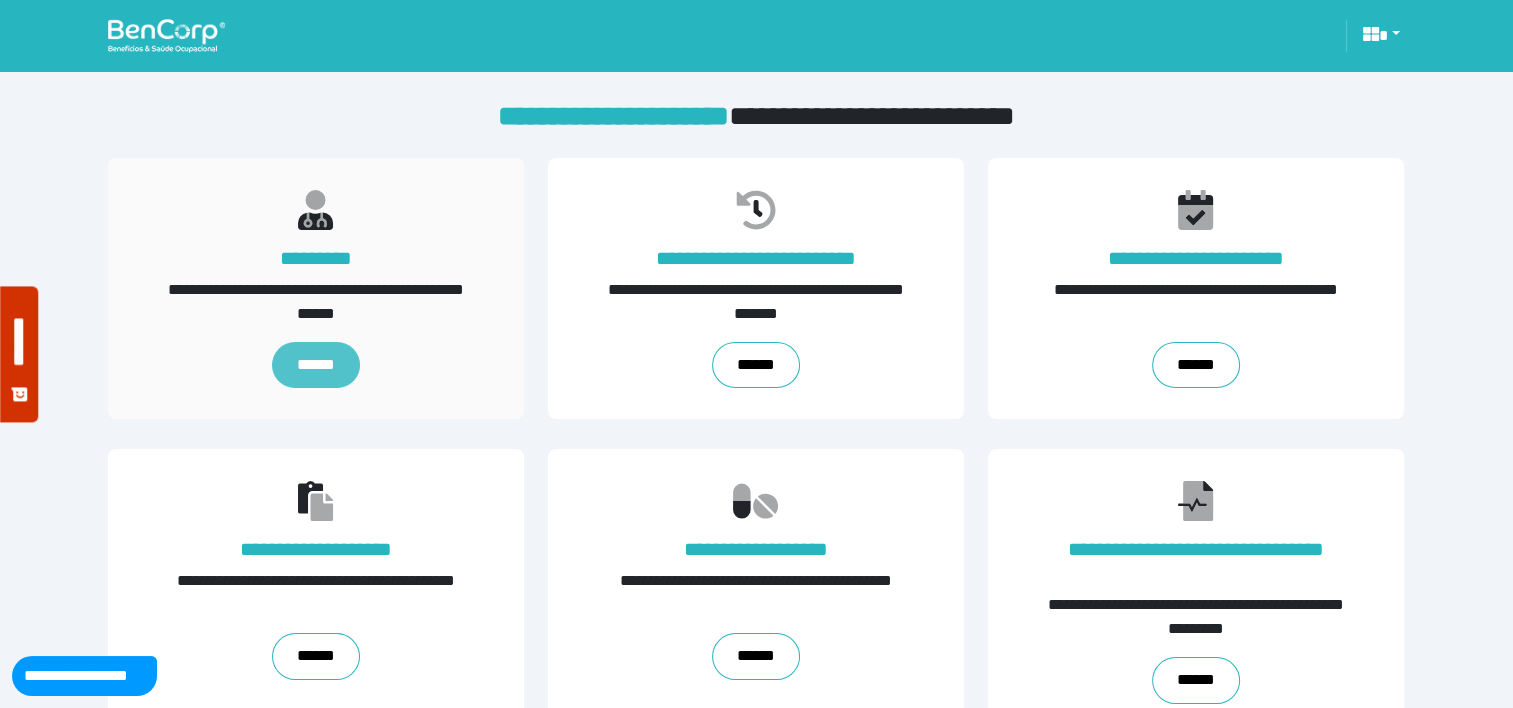 click on "******" at bounding box center (316, 365) 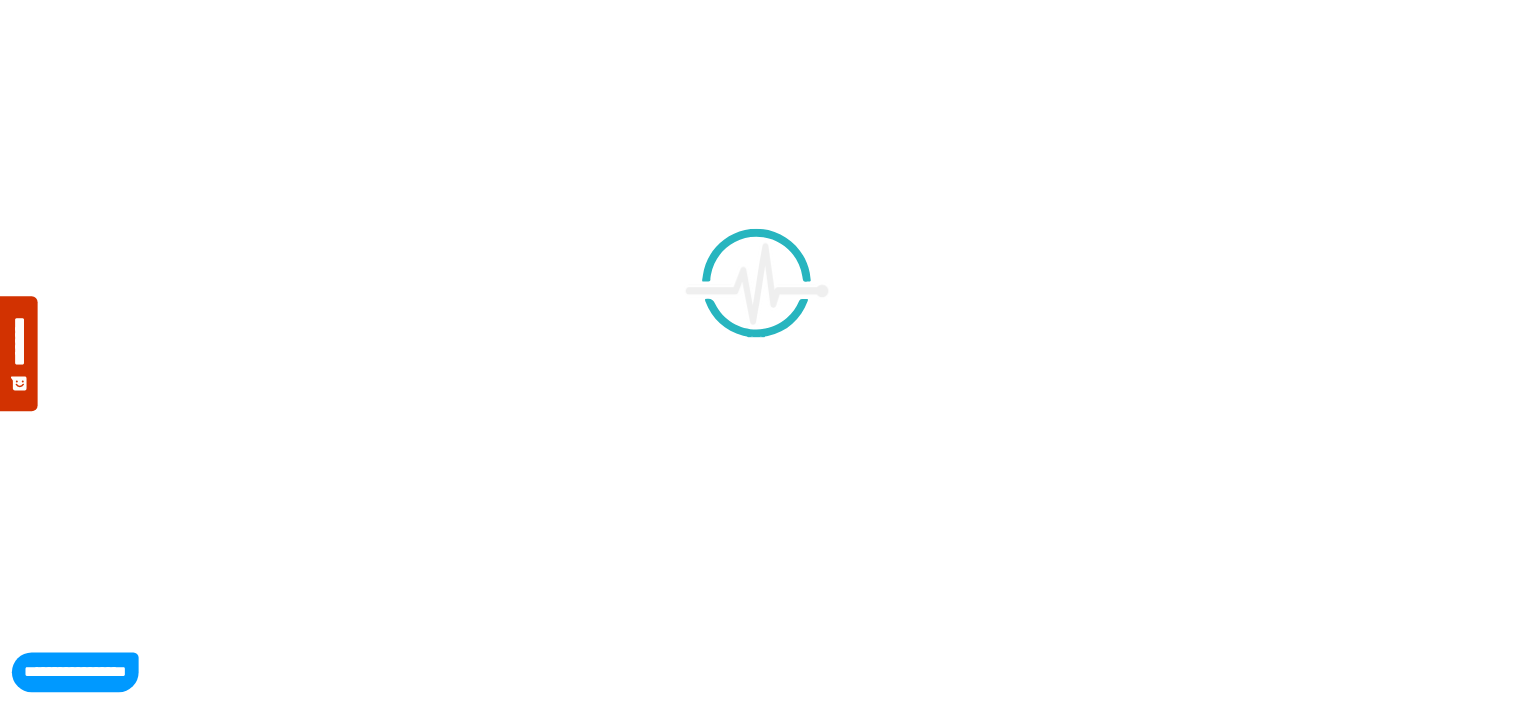 scroll, scrollTop: 0, scrollLeft: 0, axis: both 